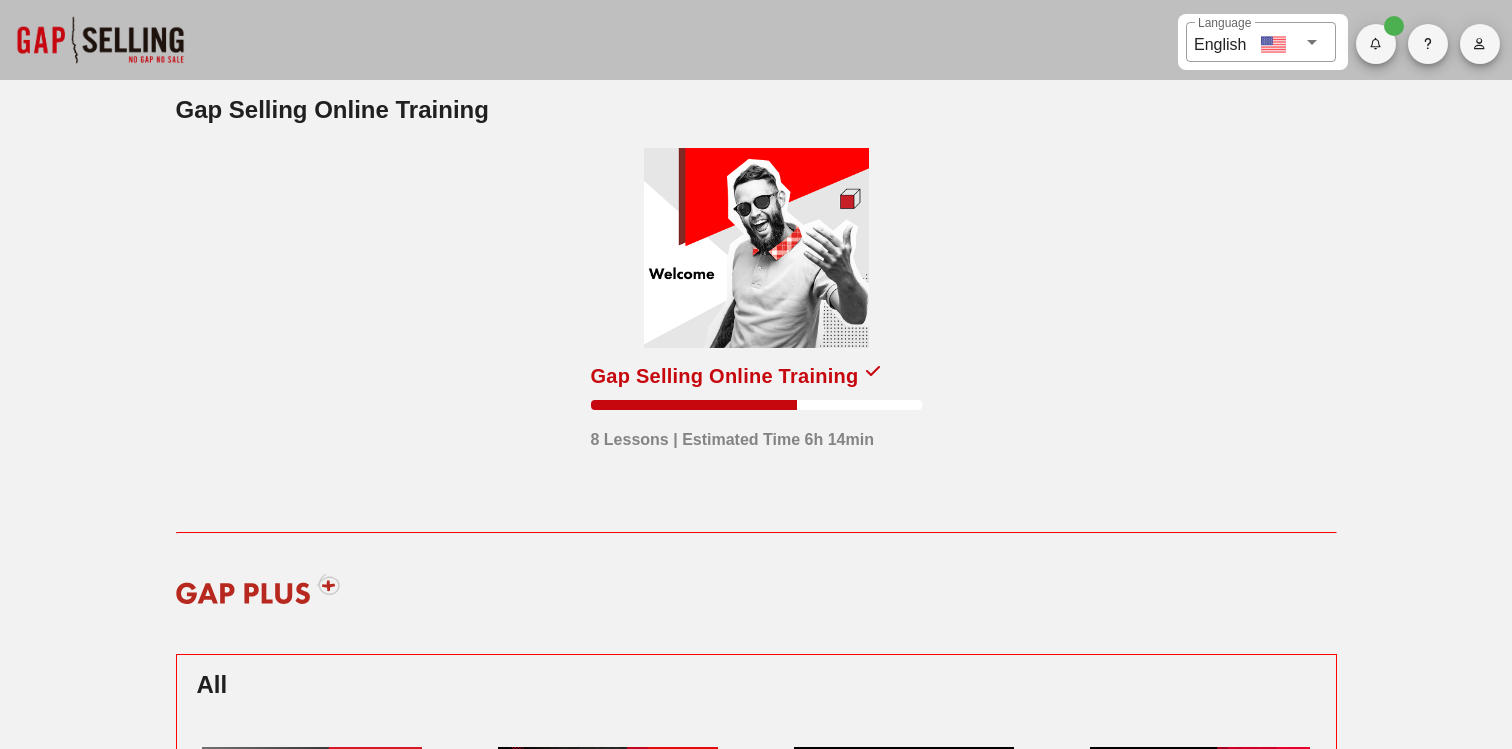 scroll, scrollTop: 0, scrollLeft: 0, axis: both 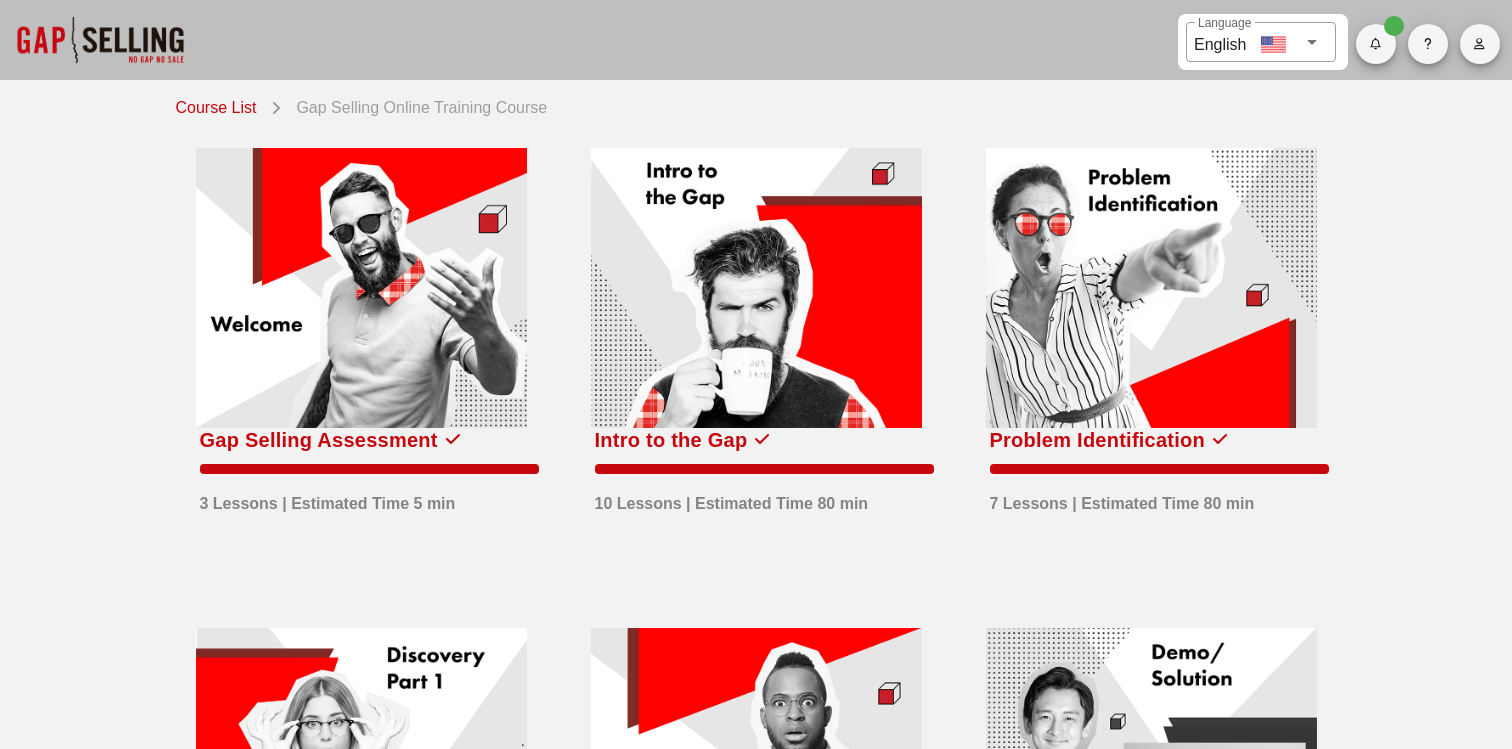 click at bounding box center (100, 40) 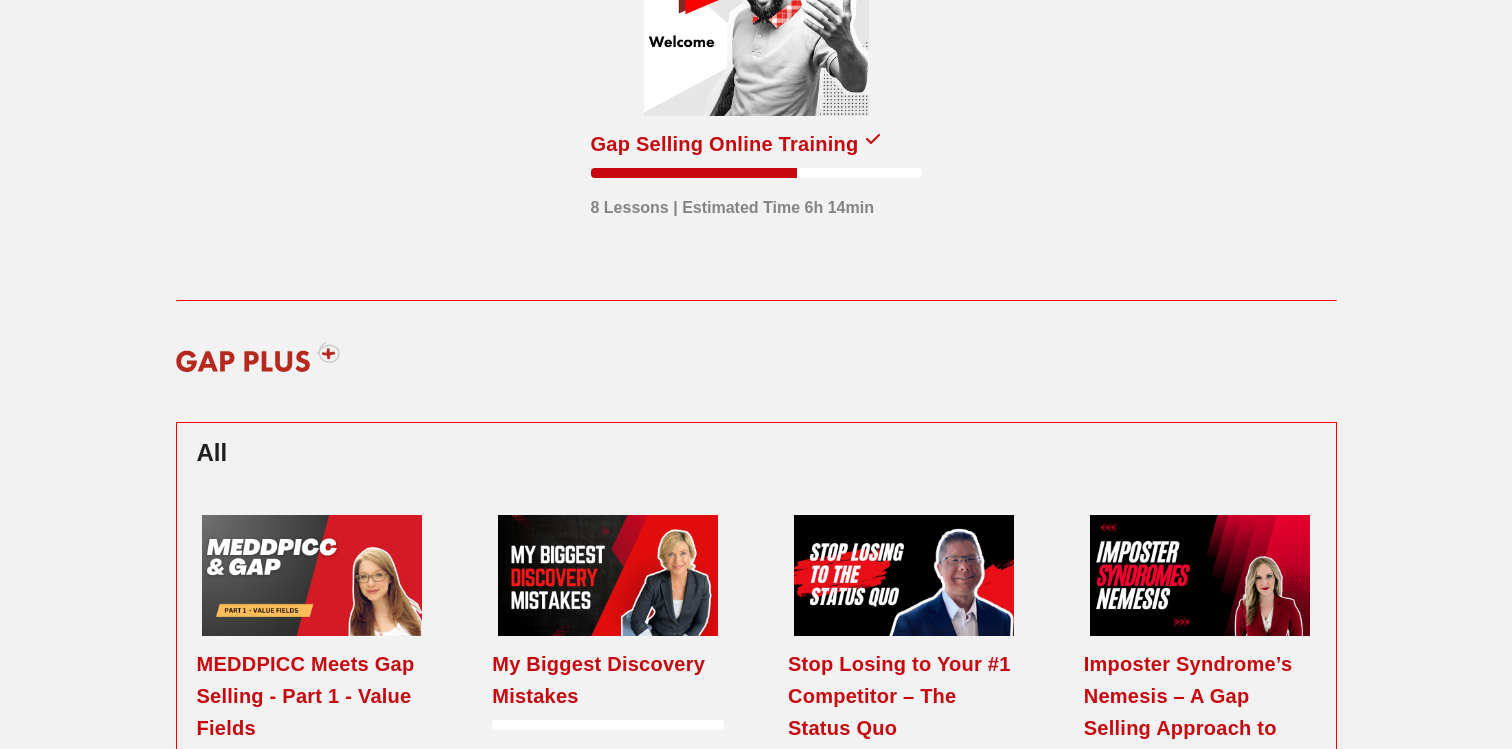 scroll, scrollTop: 359, scrollLeft: 0, axis: vertical 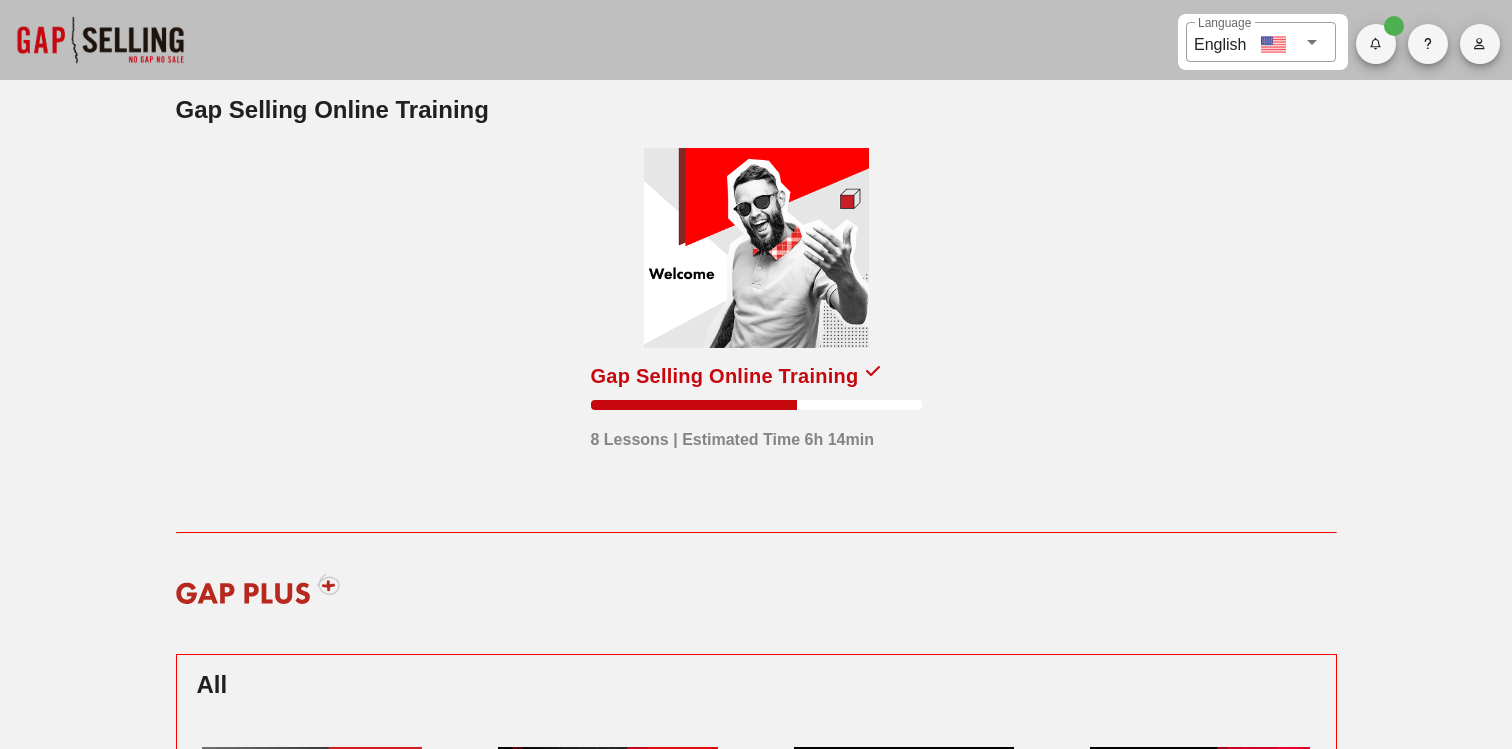 click at bounding box center (756, 248) 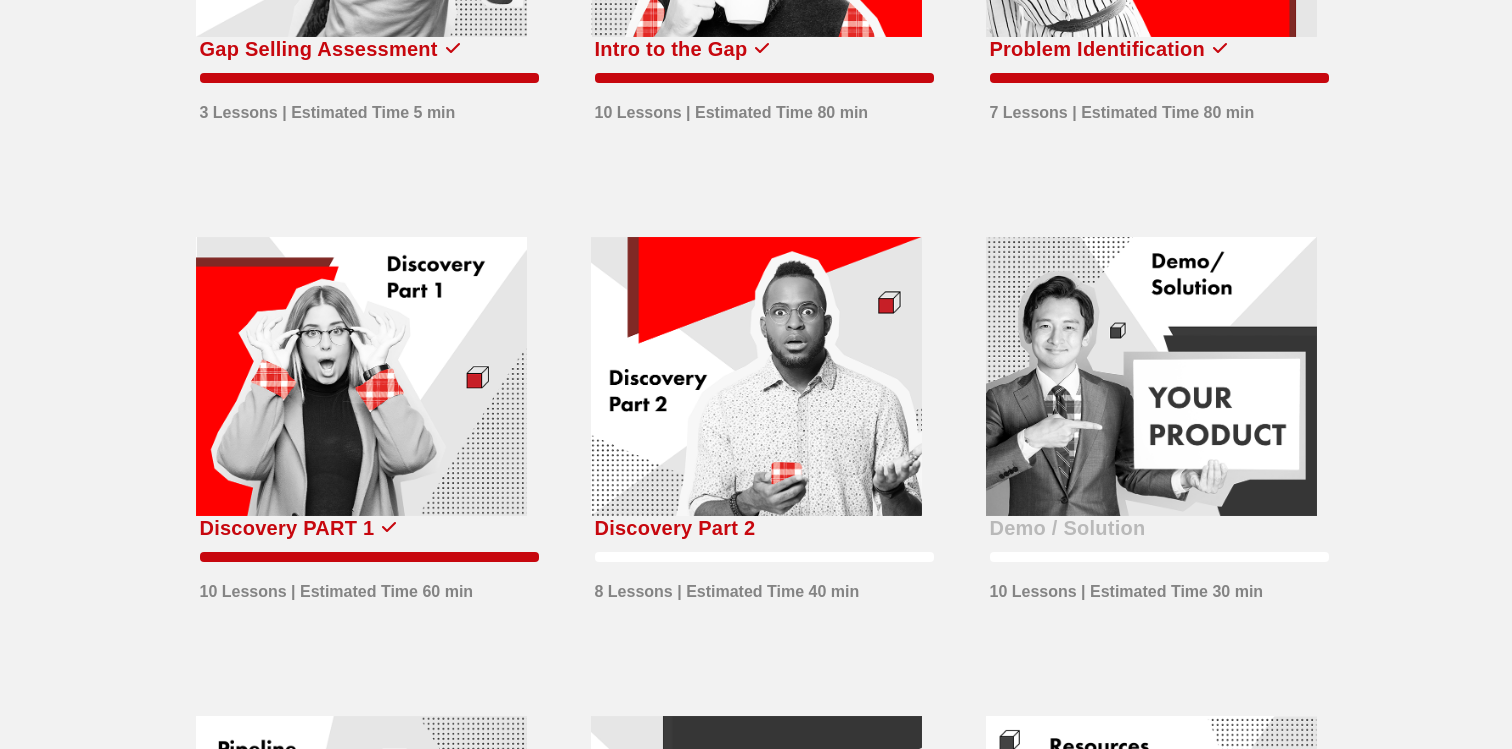 scroll, scrollTop: 0, scrollLeft: 0, axis: both 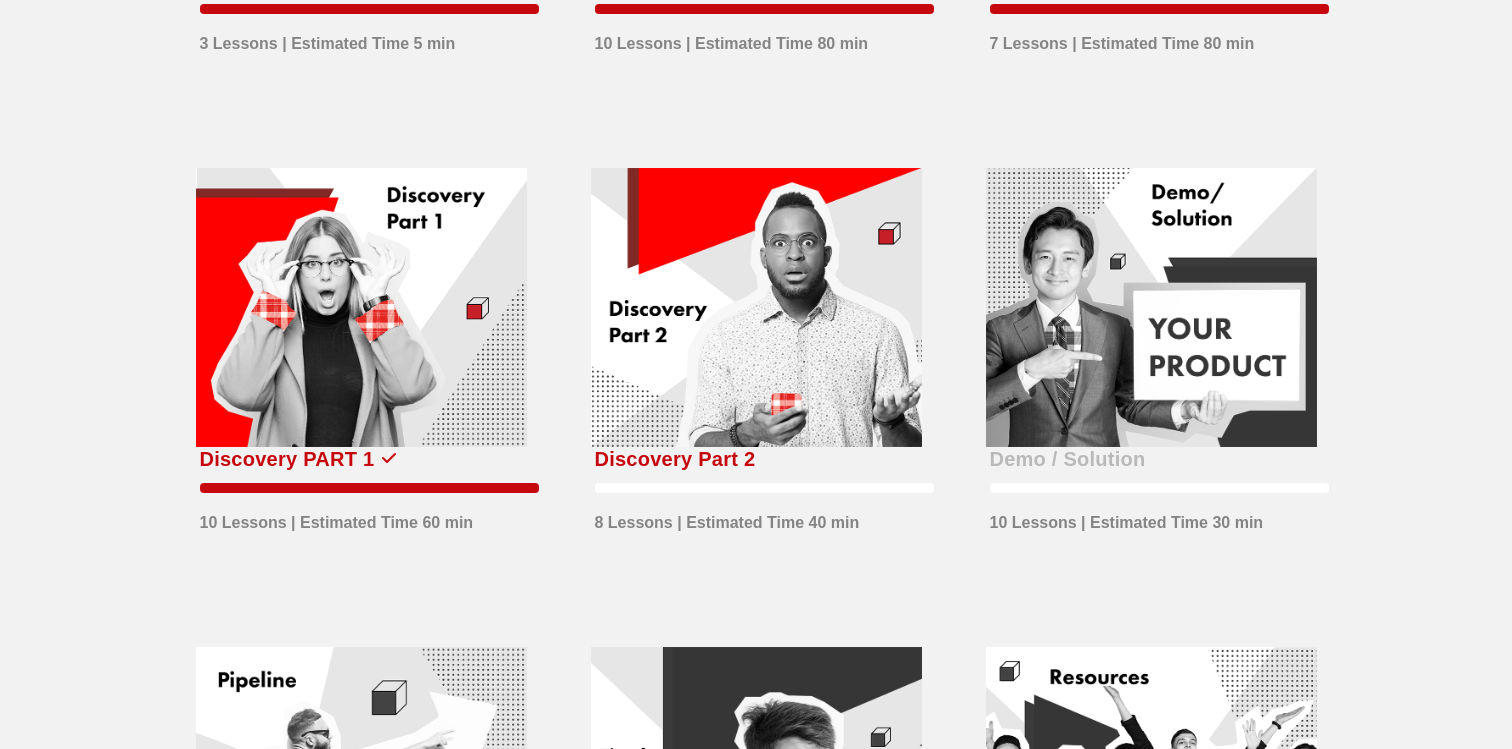 click at bounding box center [361, 308] 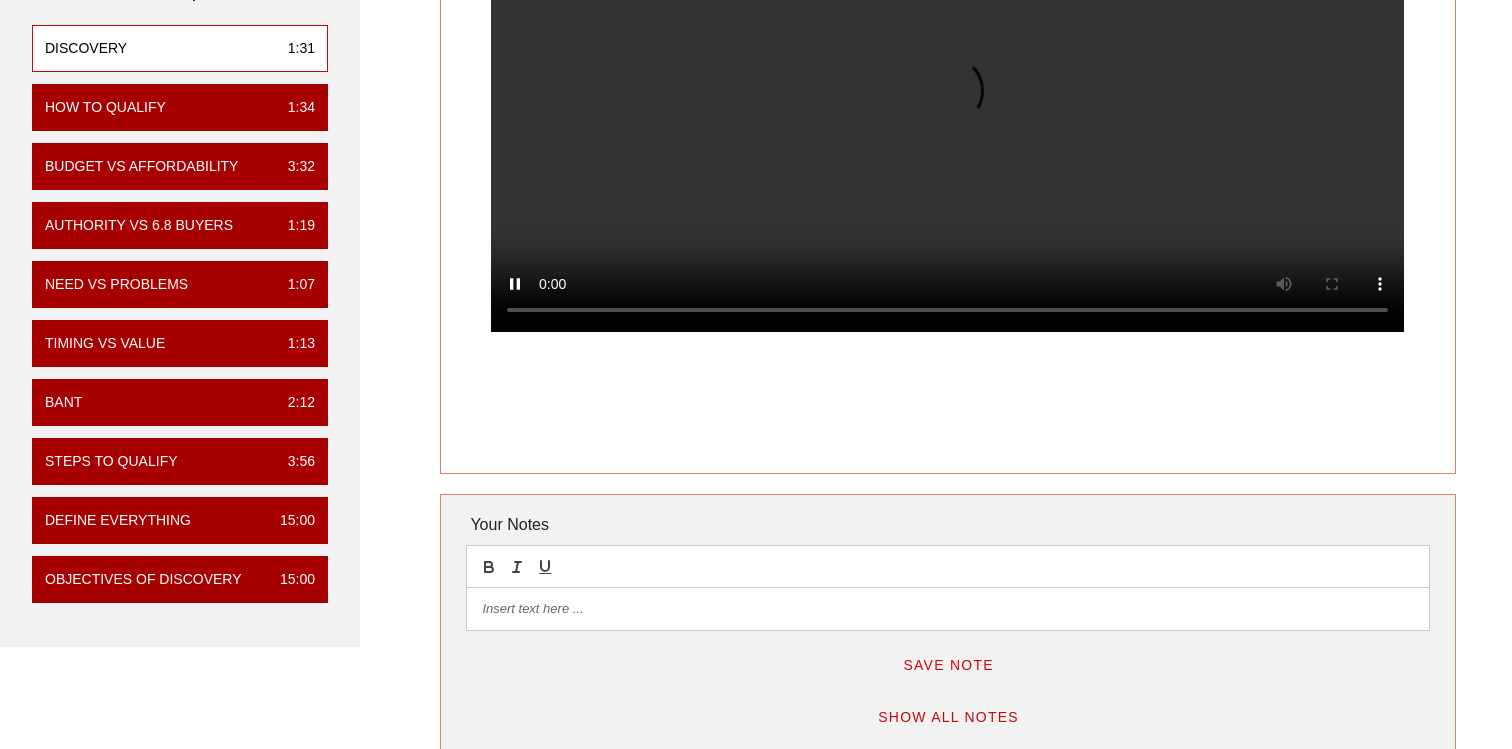 scroll, scrollTop: 317, scrollLeft: 0, axis: vertical 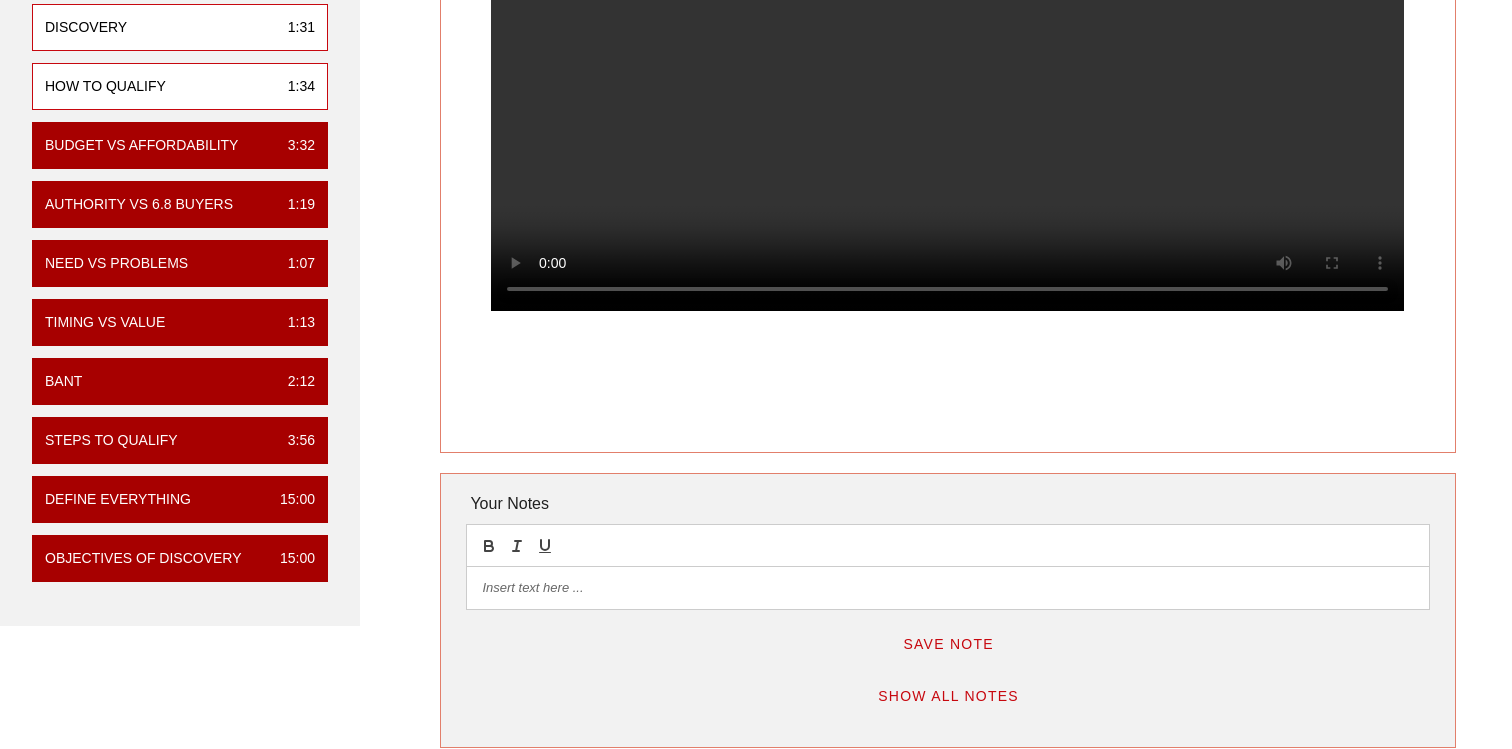 click on "How To Qualify 1:34" at bounding box center [180, 86] 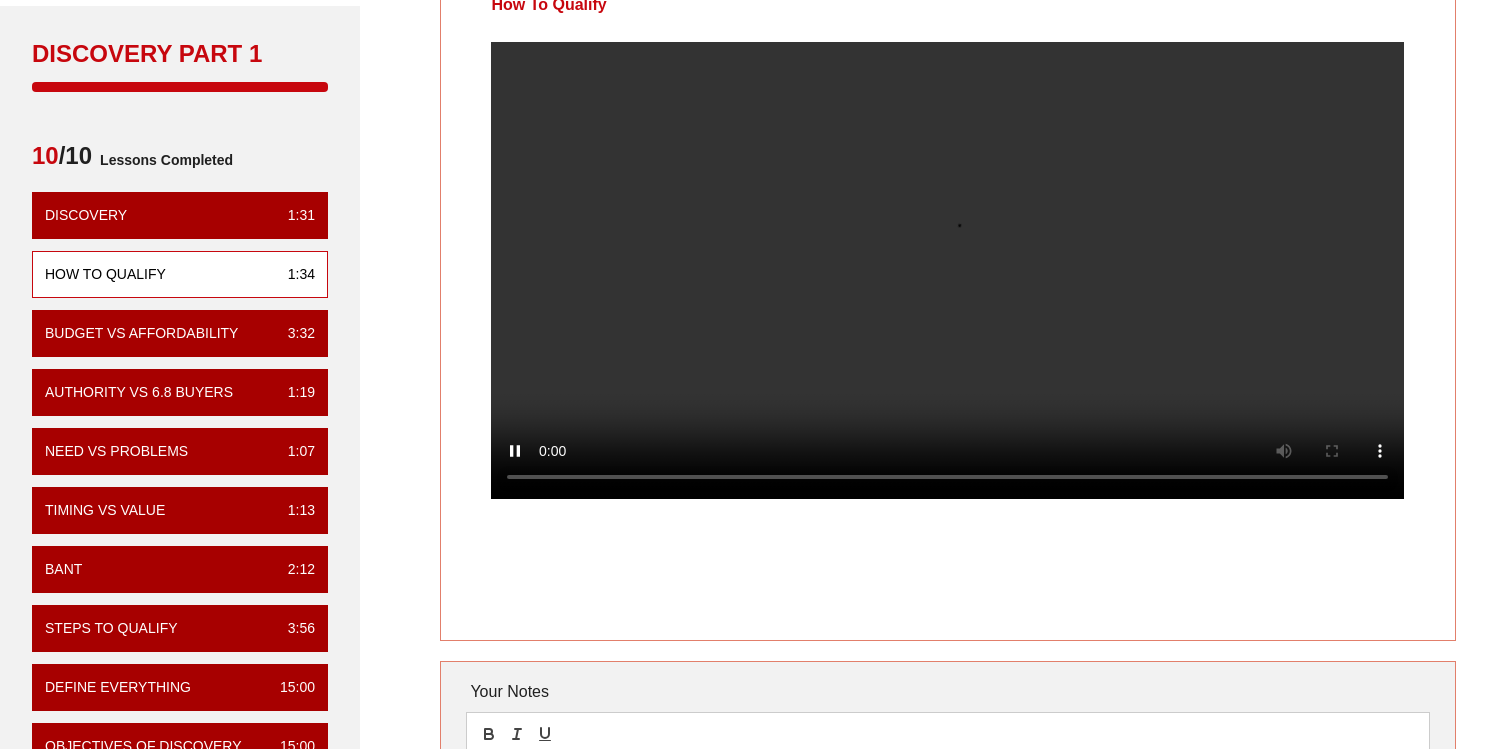scroll, scrollTop: 138, scrollLeft: 0, axis: vertical 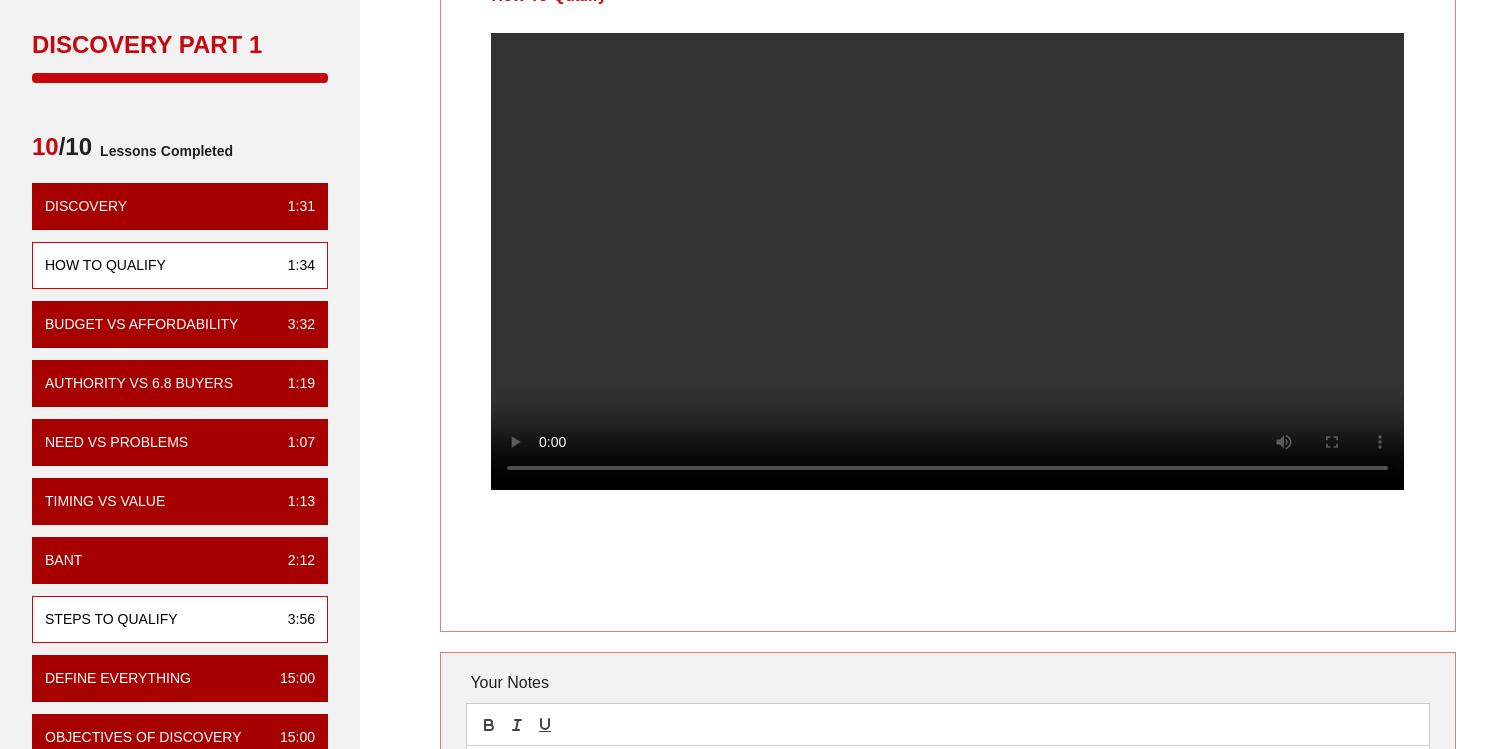 click on "Steps to Qualify 3:56" at bounding box center [180, 619] 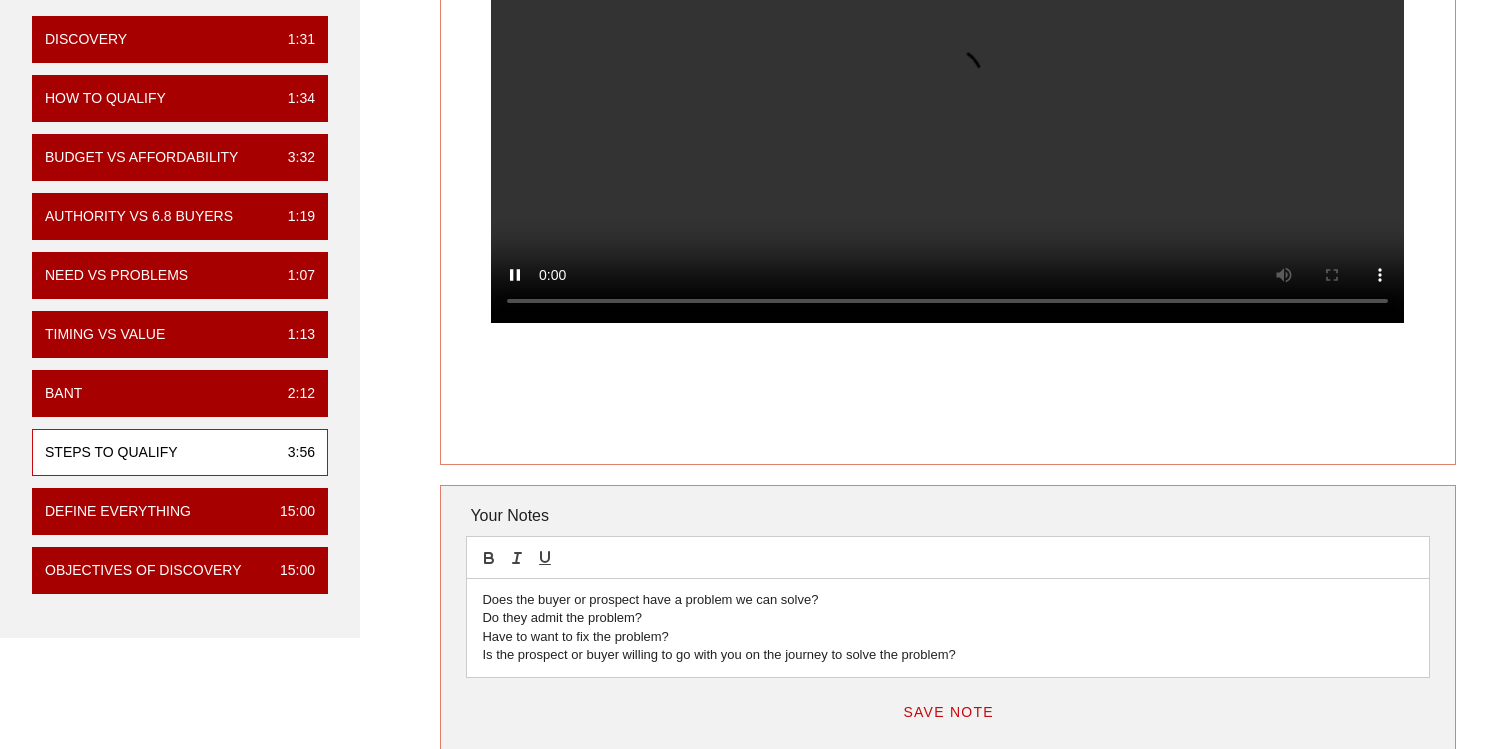 scroll, scrollTop: 318, scrollLeft: 0, axis: vertical 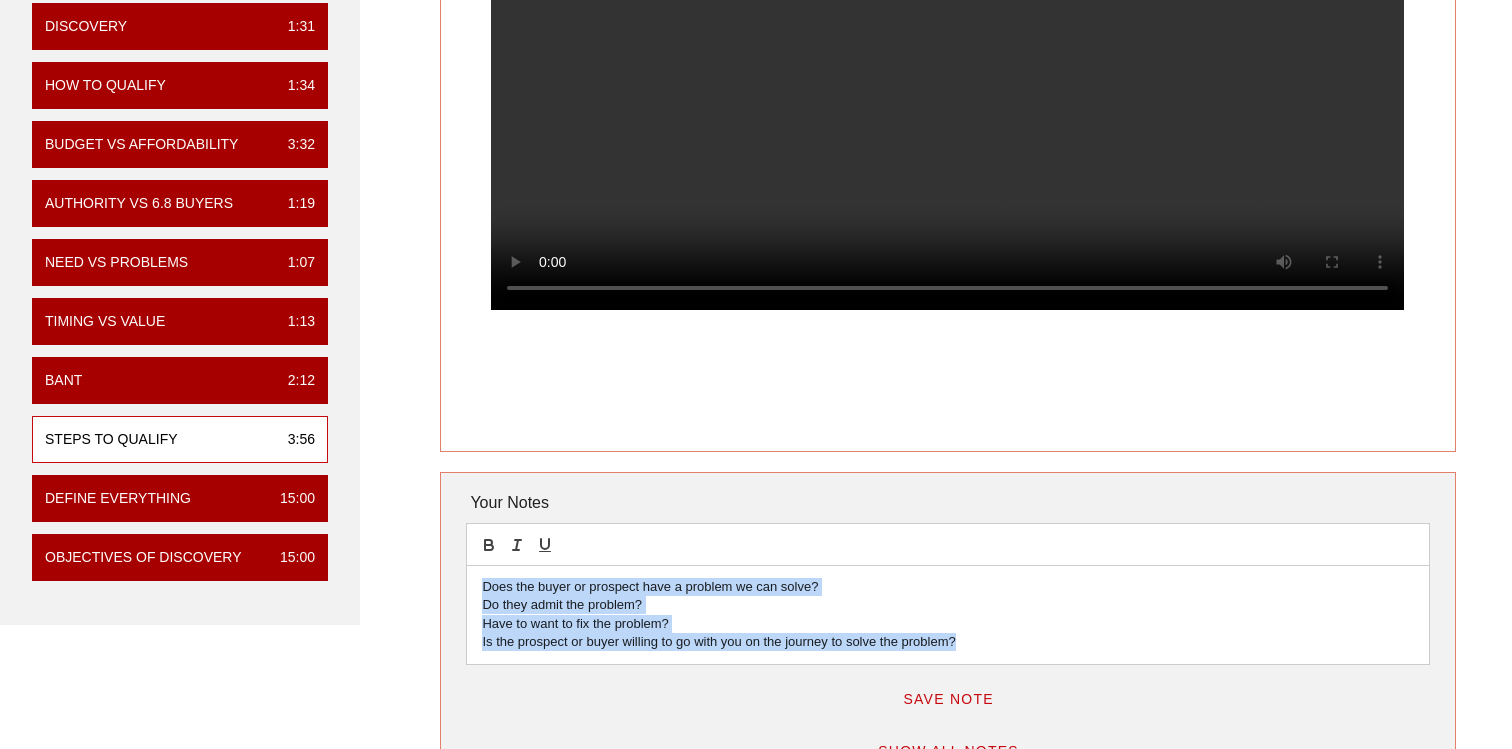 drag, startPoint x: 995, startPoint y: 648, endPoint x: 474, endPoint y: 587, distance: 524.55884 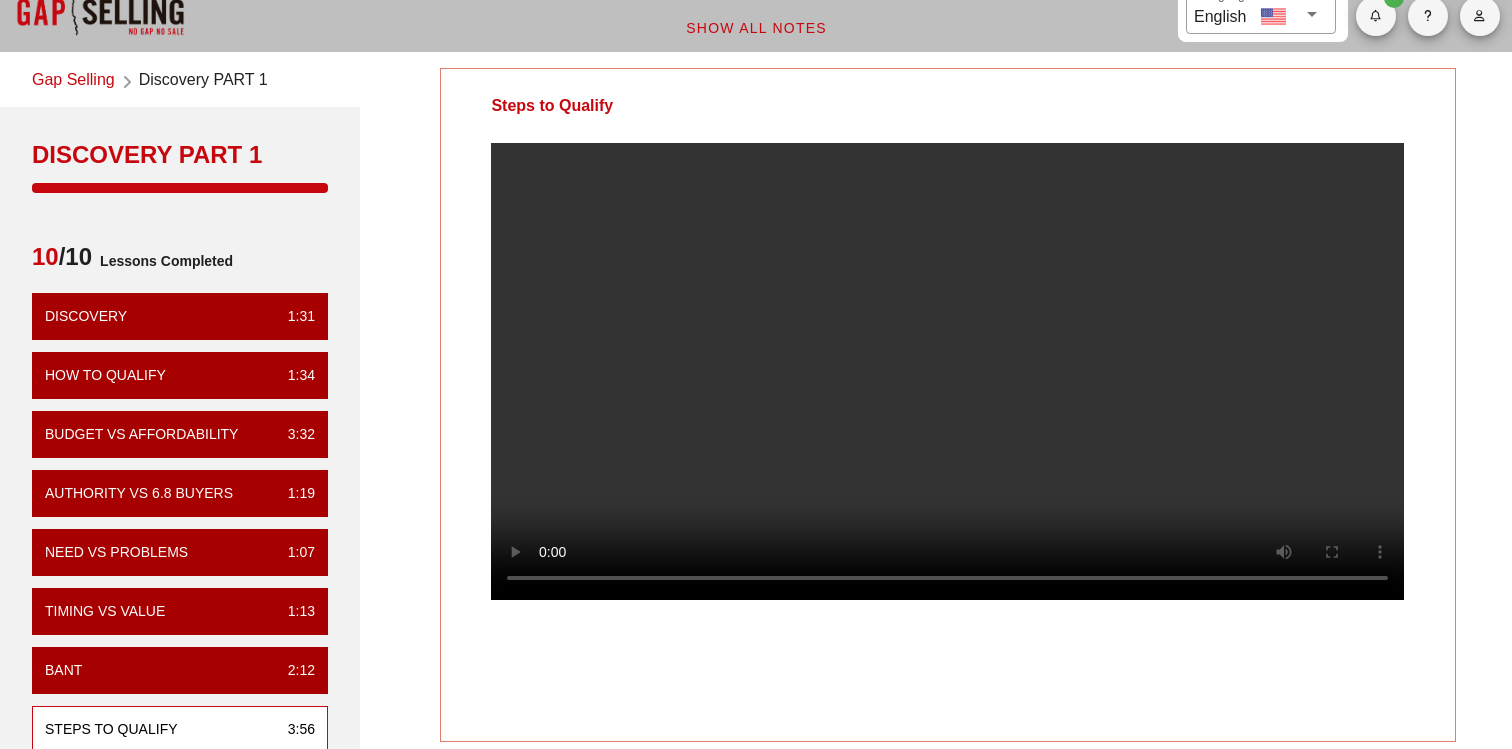 scroll, scrollTop: 0, scrollLeft: 0, axis: both 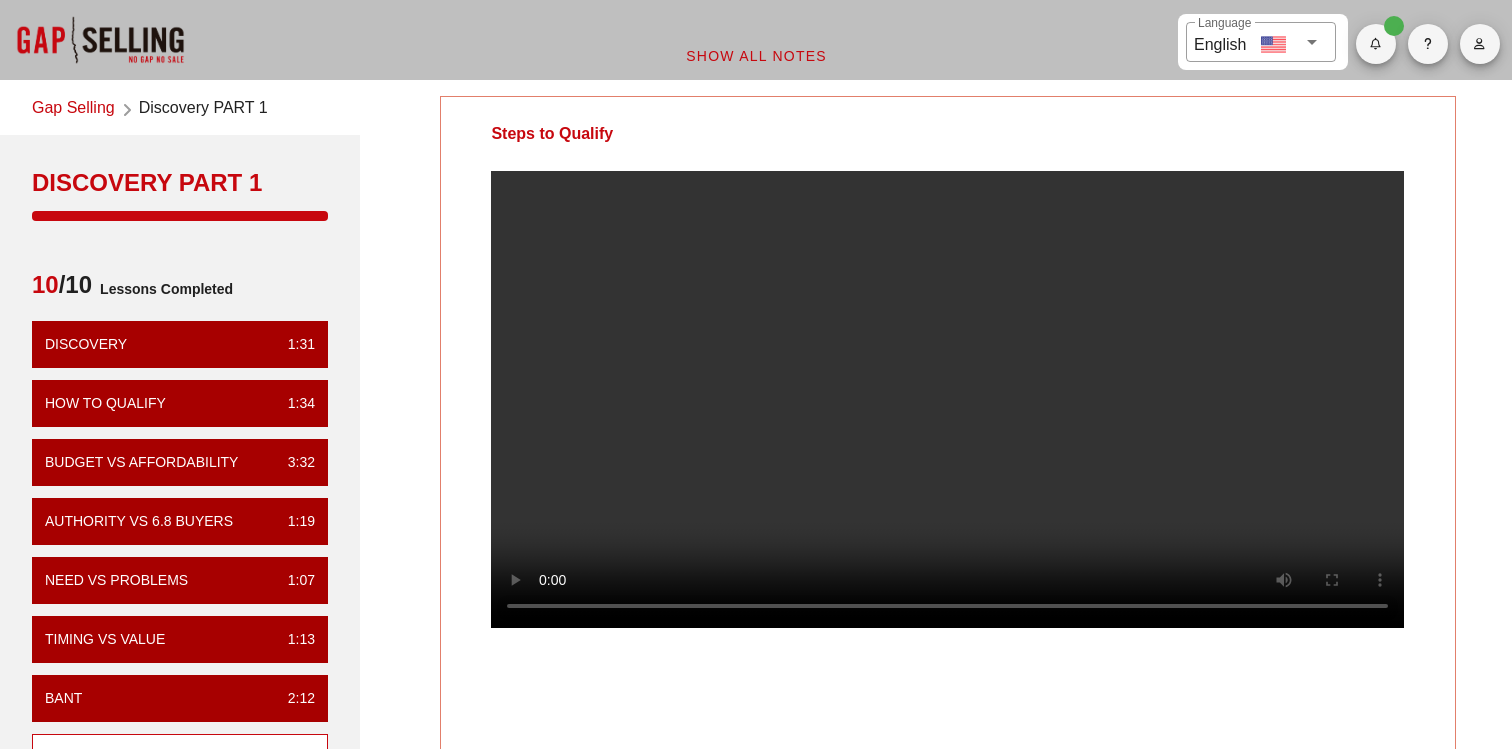 click on "Gap Selling" at bounding box center (73, 109) 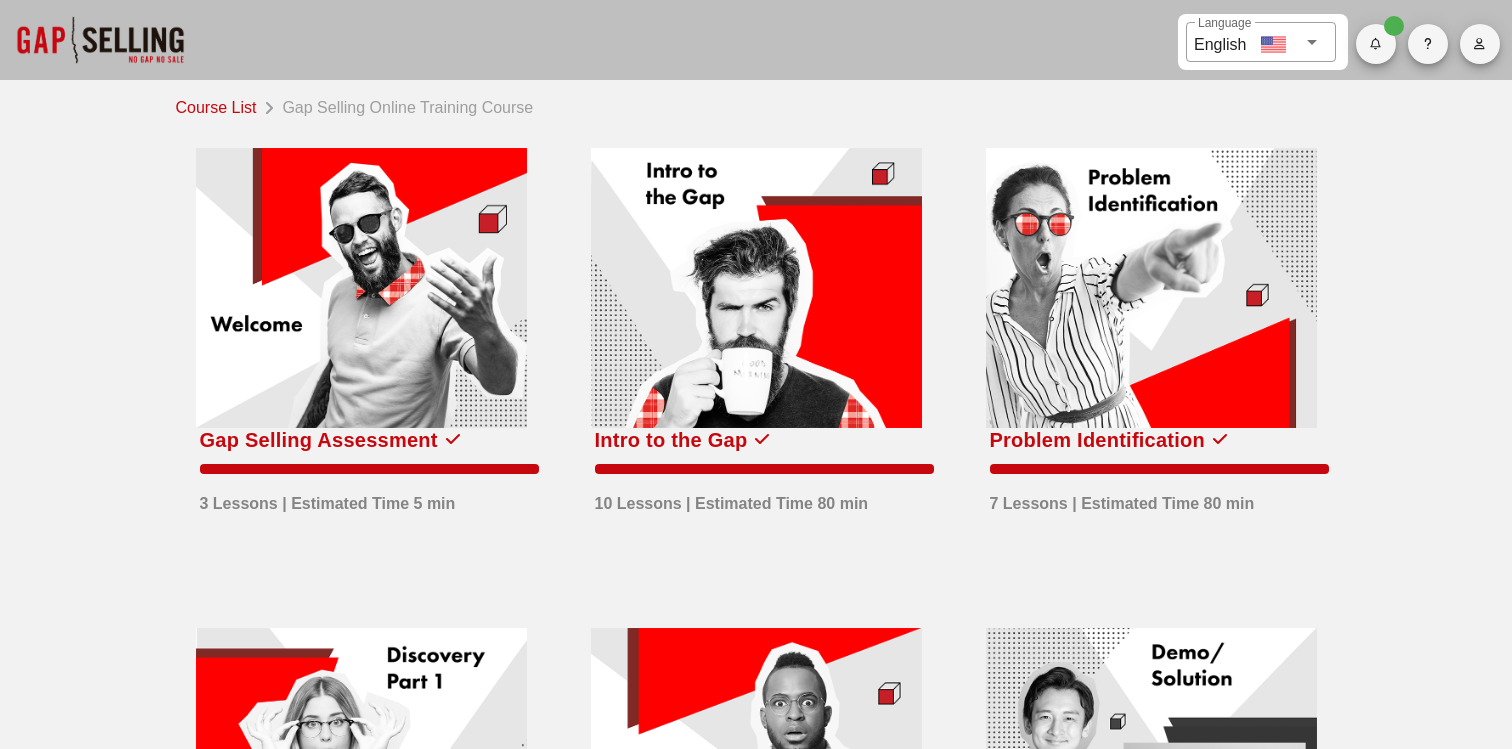 scroll, scrollTop: 0, scrollLeft: 0, axis: both 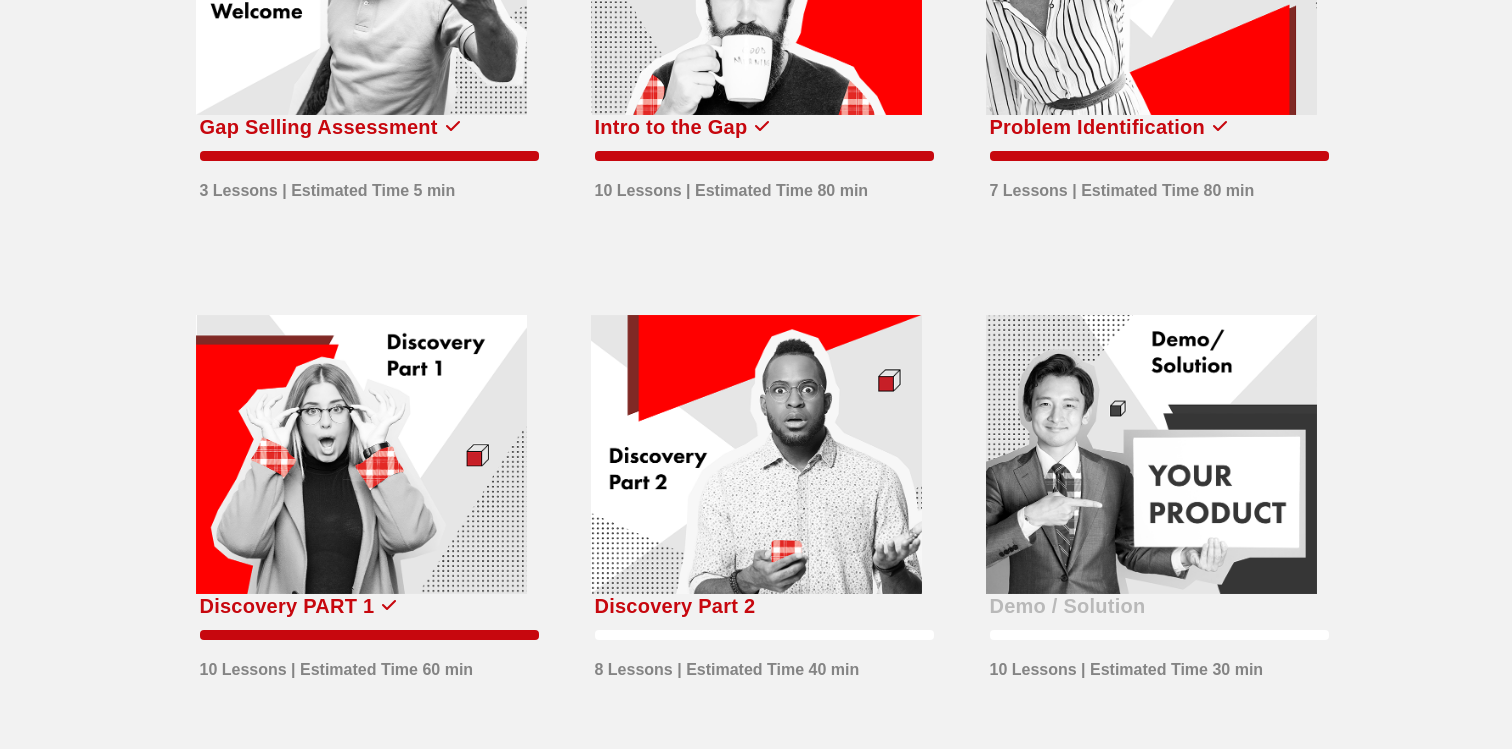 click at bounding box center [361, 455] 